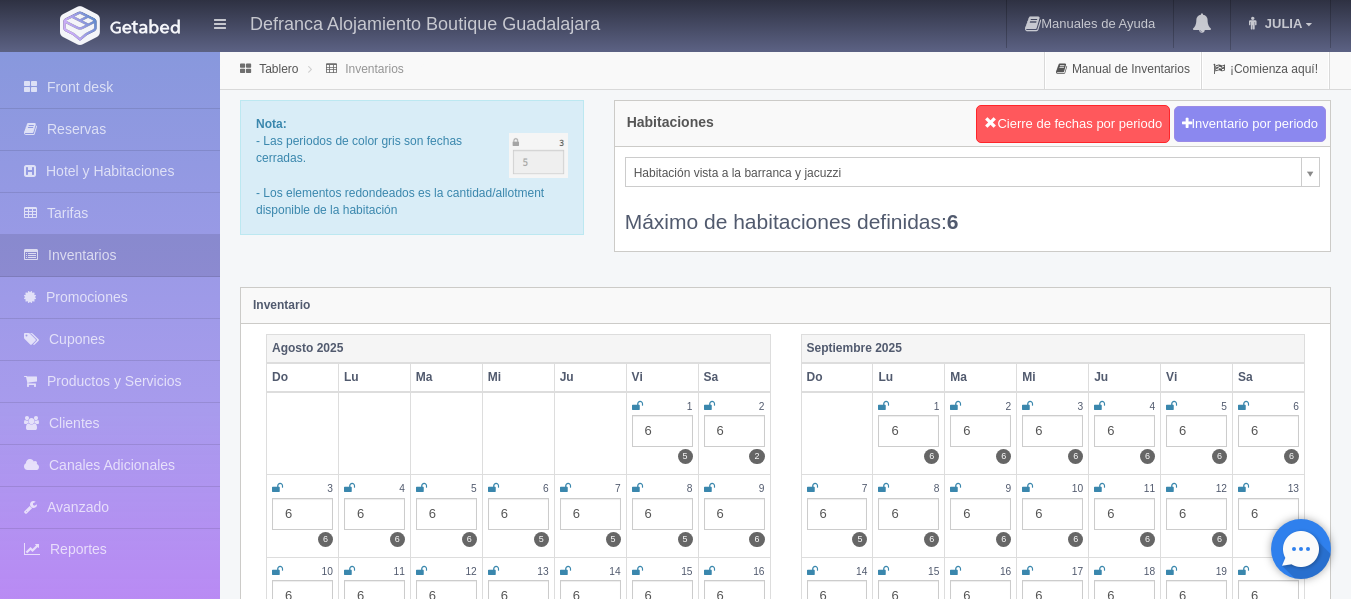 scroll, scrollTop: 0, scrollLeft: 0, axis: both 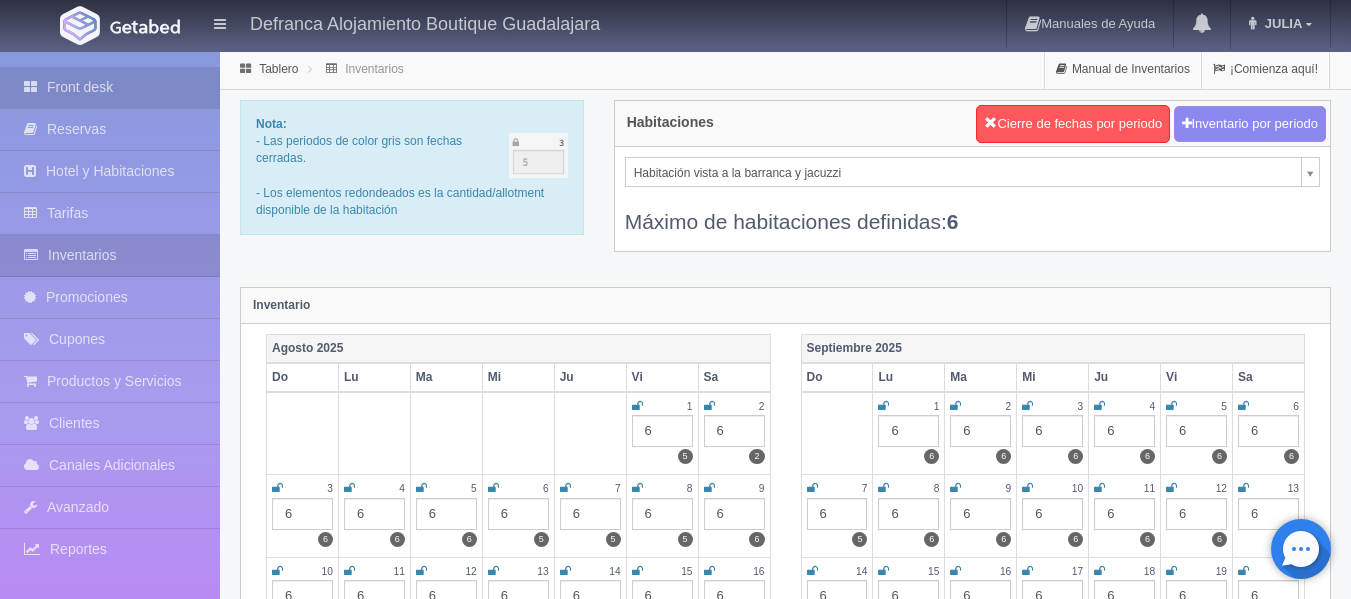 click on "Front desk" at bounding box center [110, 87] 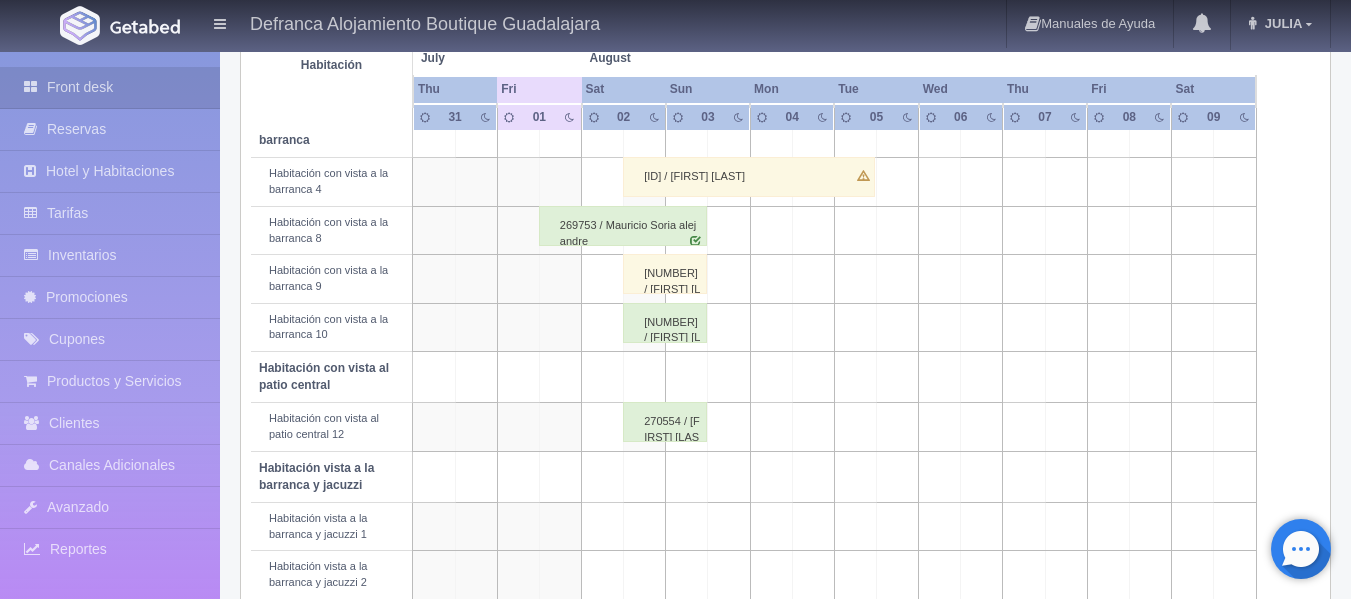 scroll, scrollTop: 400, scrollLeft: 0, axis: vertical 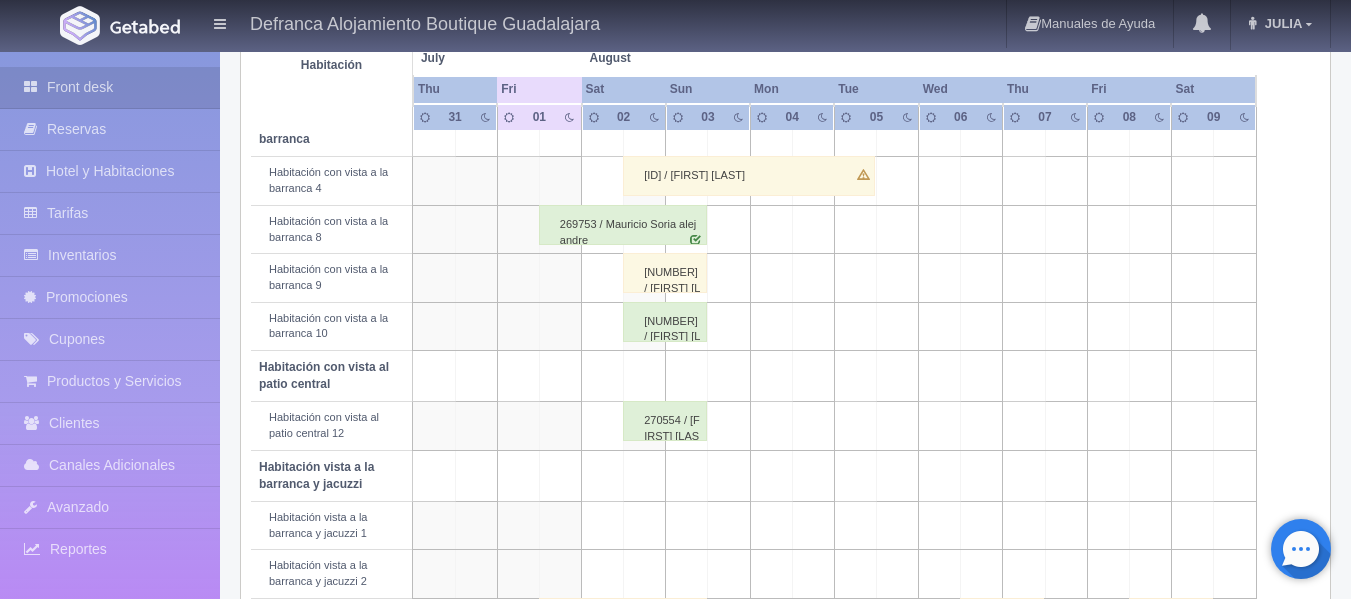 click on "269753 / Mauricio Soria alejandre" at bounding box center [623, 225] 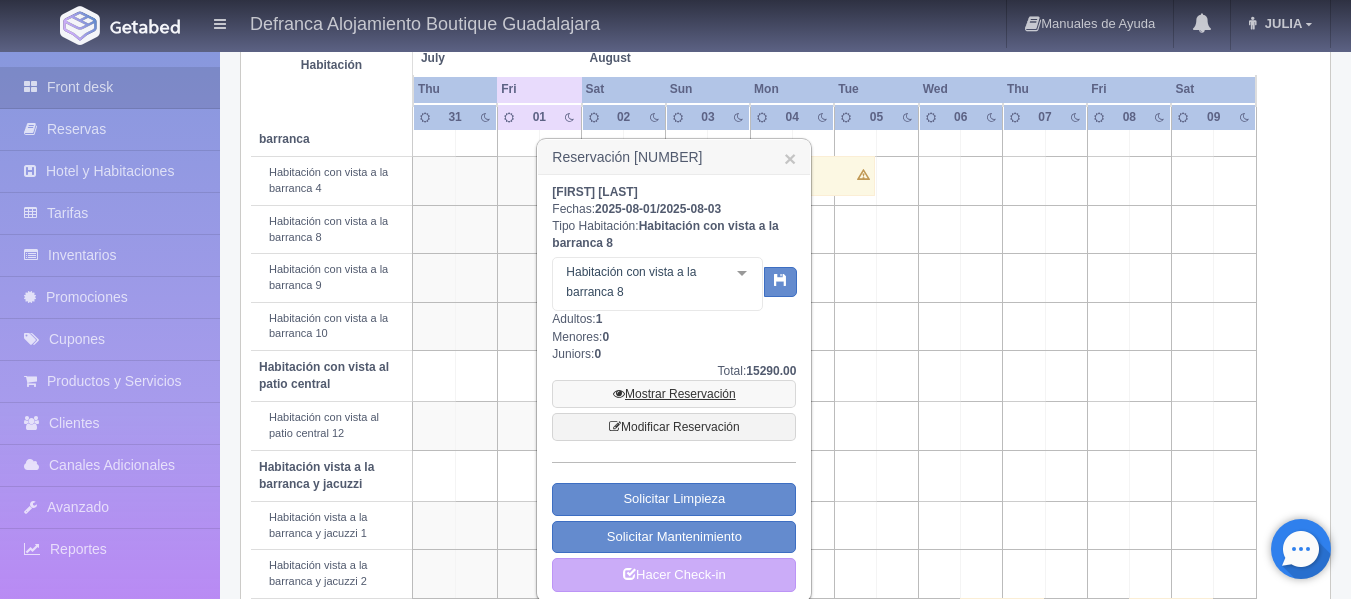 click on "Mostrar Reservación" at bounding box center [674, 394] 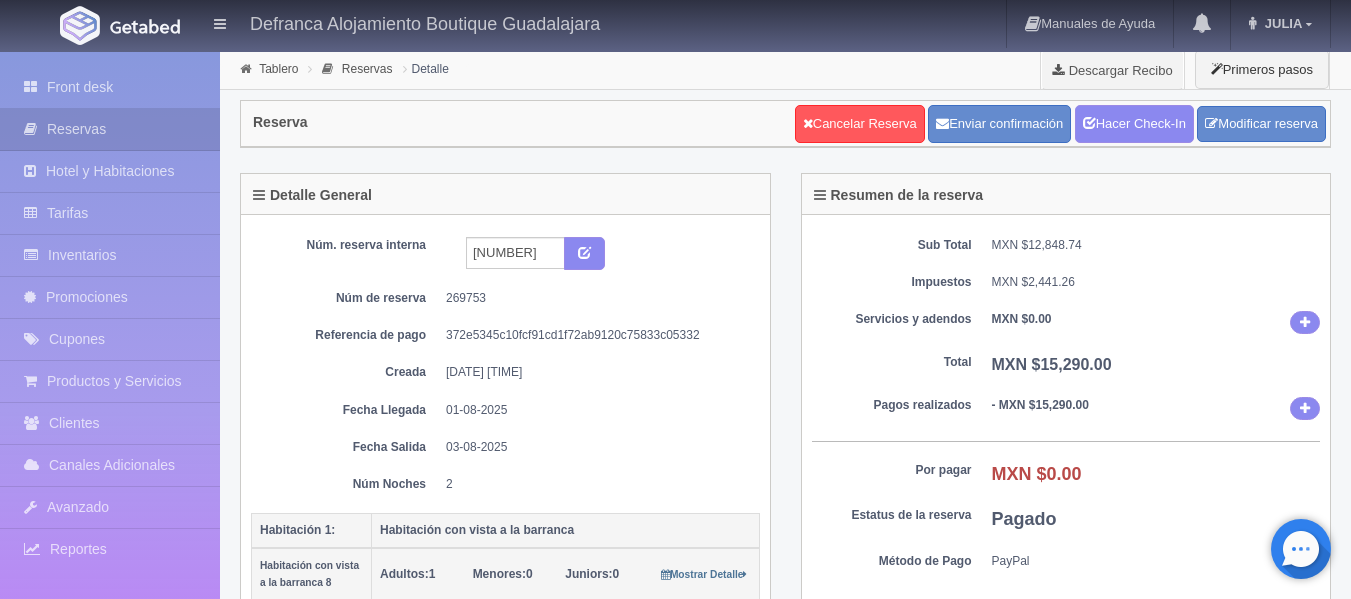 scroll, scrollTop: 0, scrollLeft: 0, axis: both 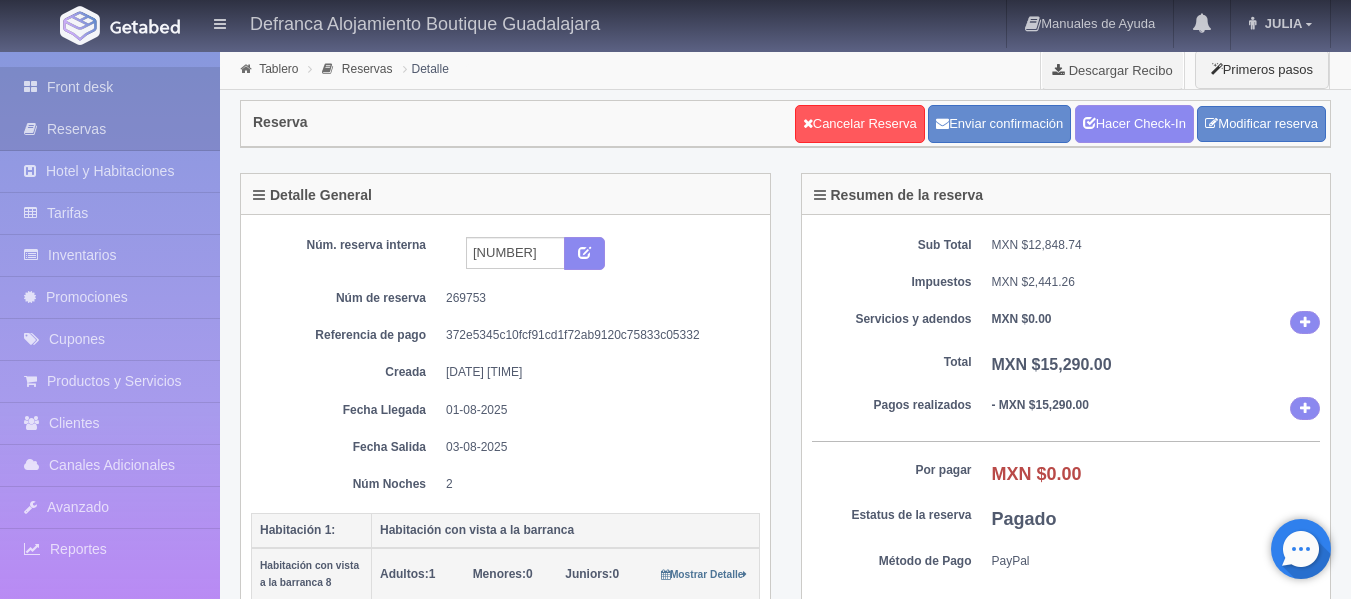 click on "Front desk" at bounding box center (110, 87) 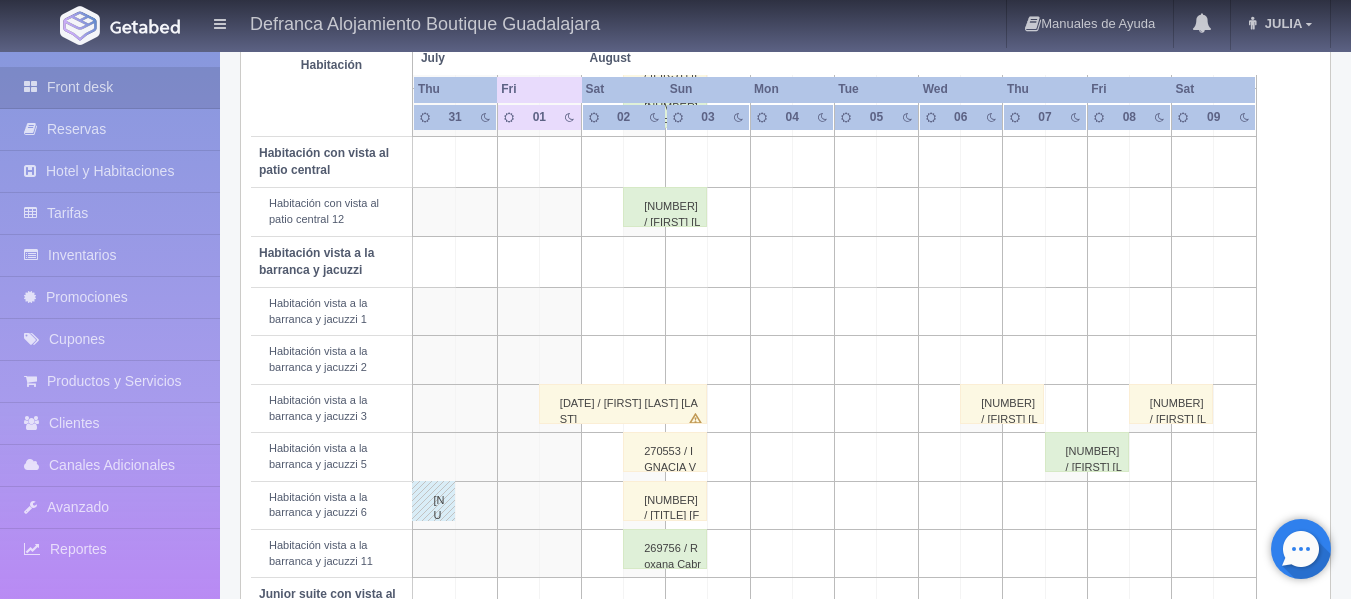 scroll, scrollTop: 600, scrollLeft: 0, axis: vertical 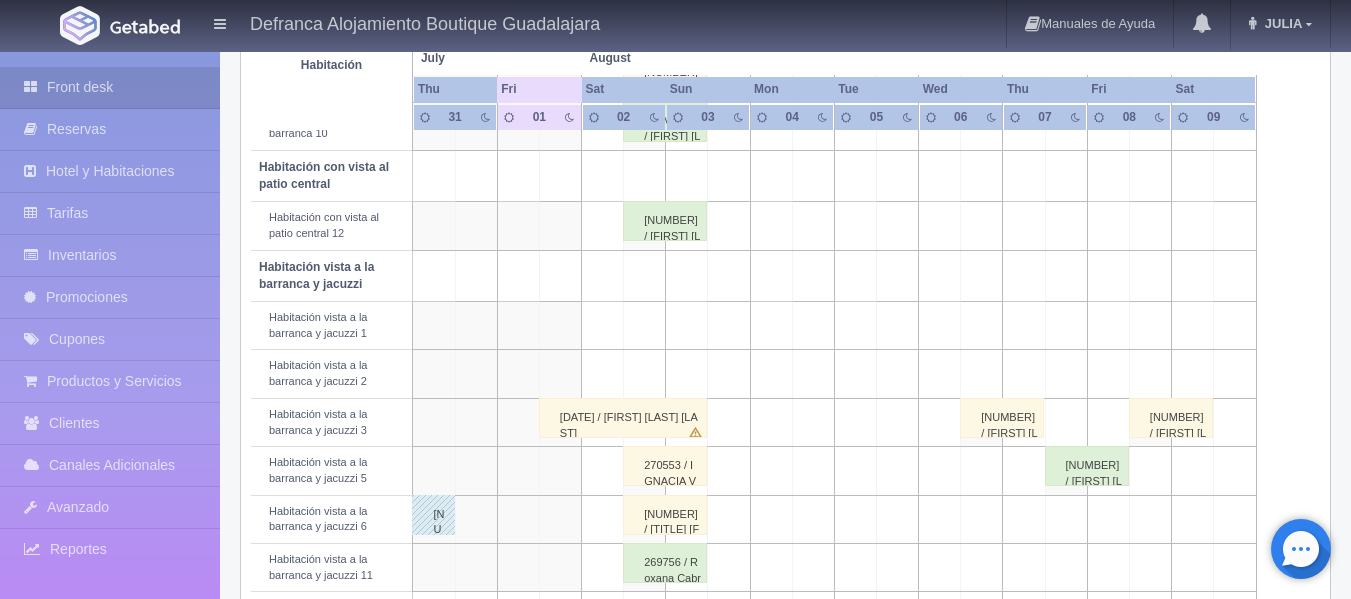 click on "[DATE] / [FIRST] [LAST] [LAST]" at bounding box center [623, 418] 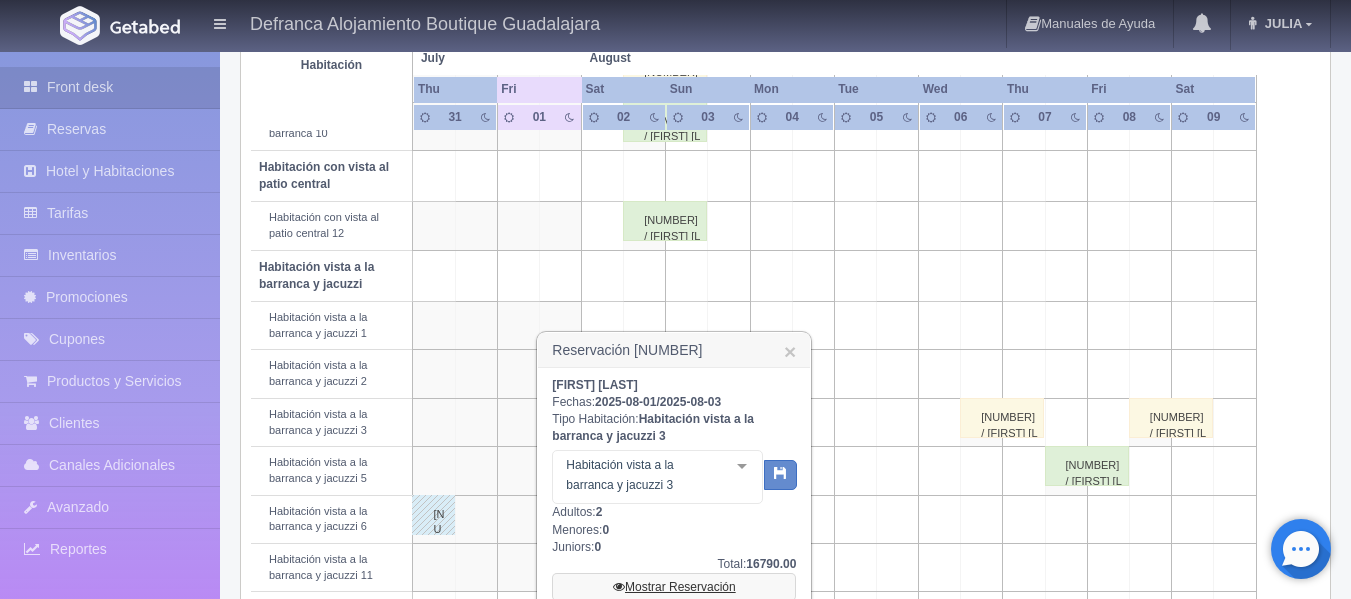 click on "Mostrar Reservación" at bounding box center [674, 587] 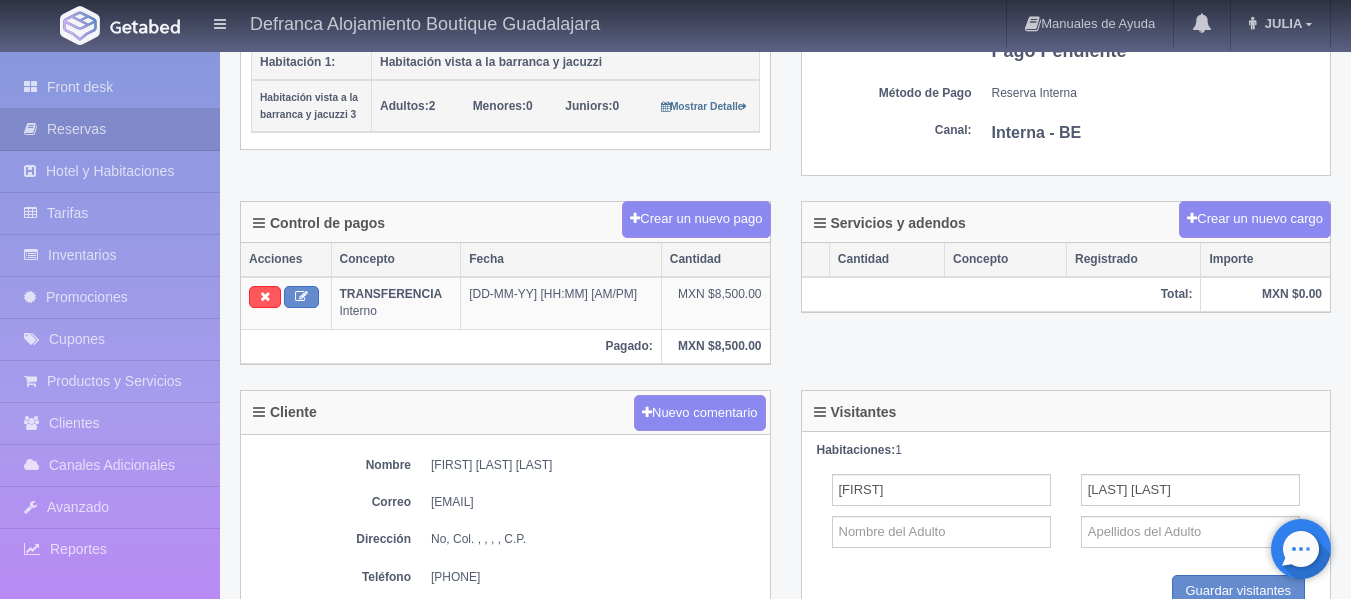 scroll, scrollTop: 500, scrollLeft: 0, axis: vertical 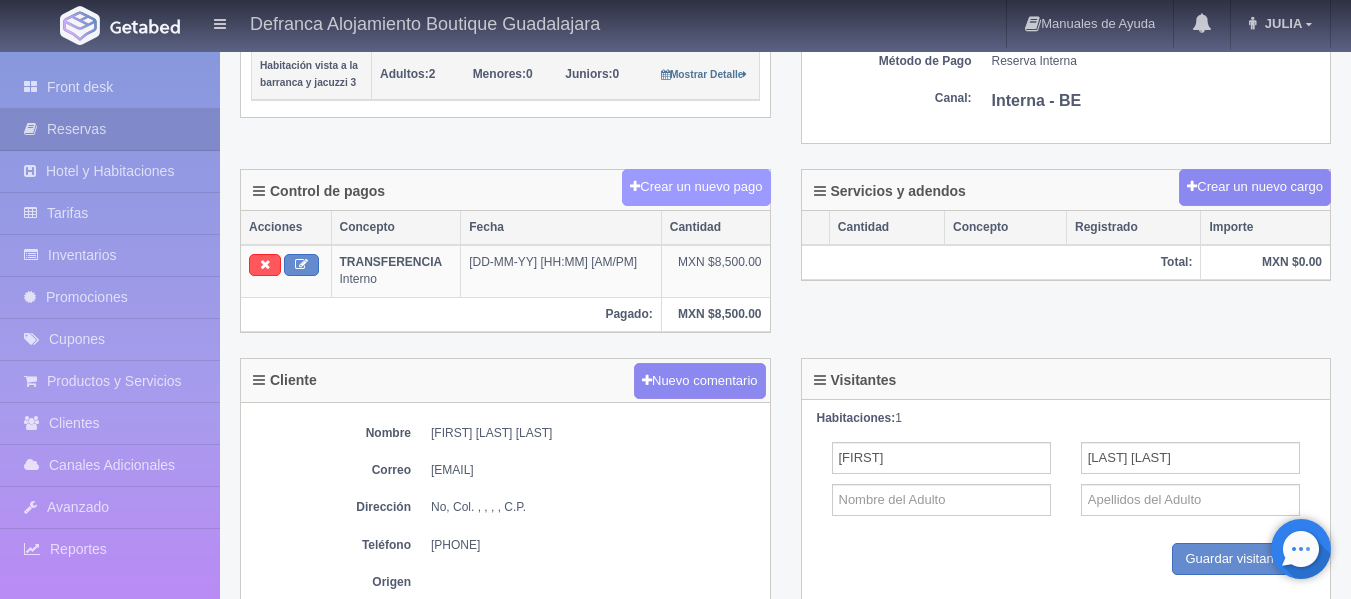 click on "Crear un nuevo pago" at bounding box center [696, 187] 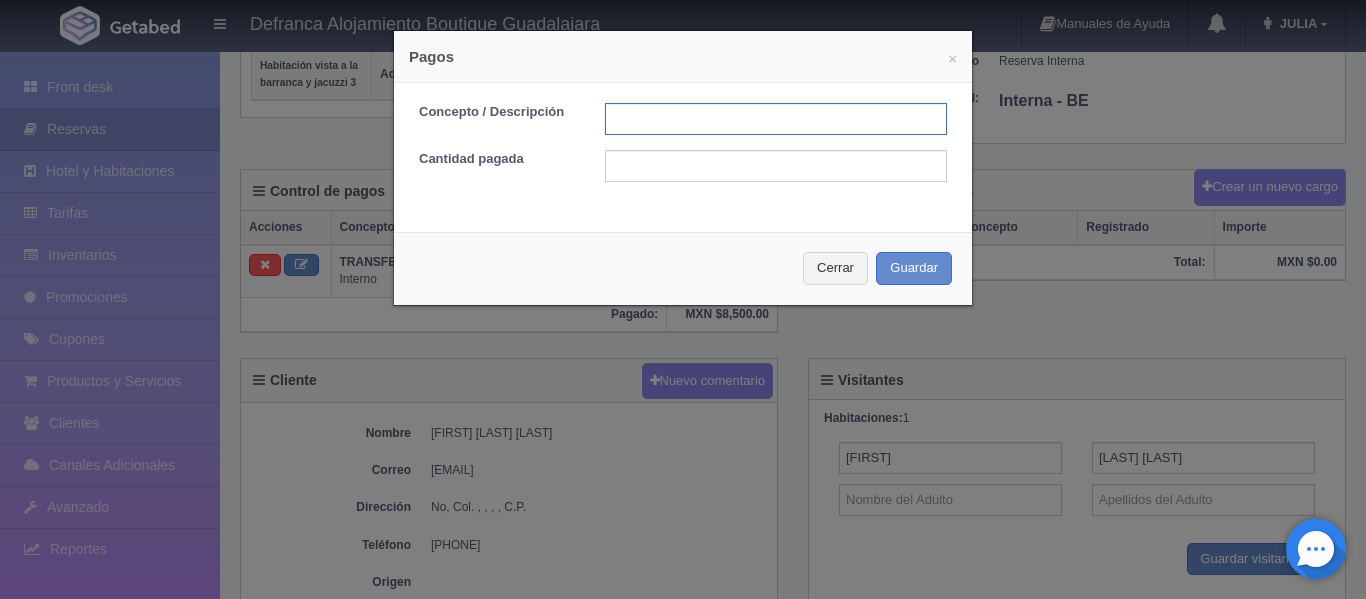 click at bounding box center (776, 119) 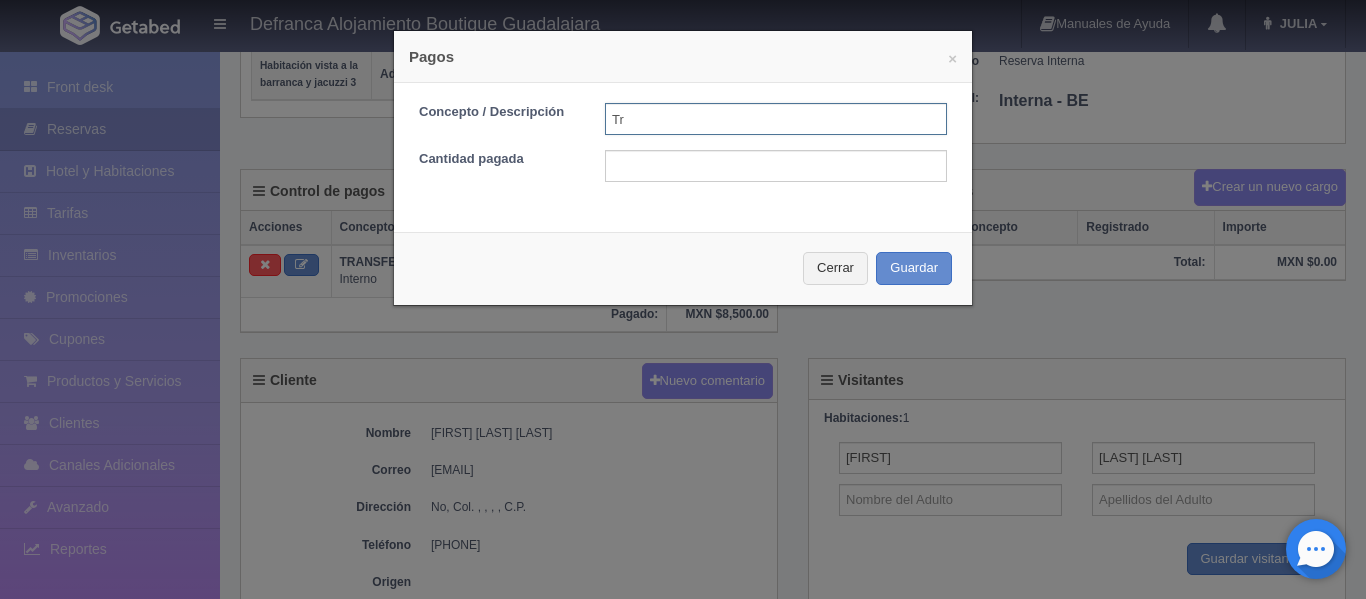 type on "T" 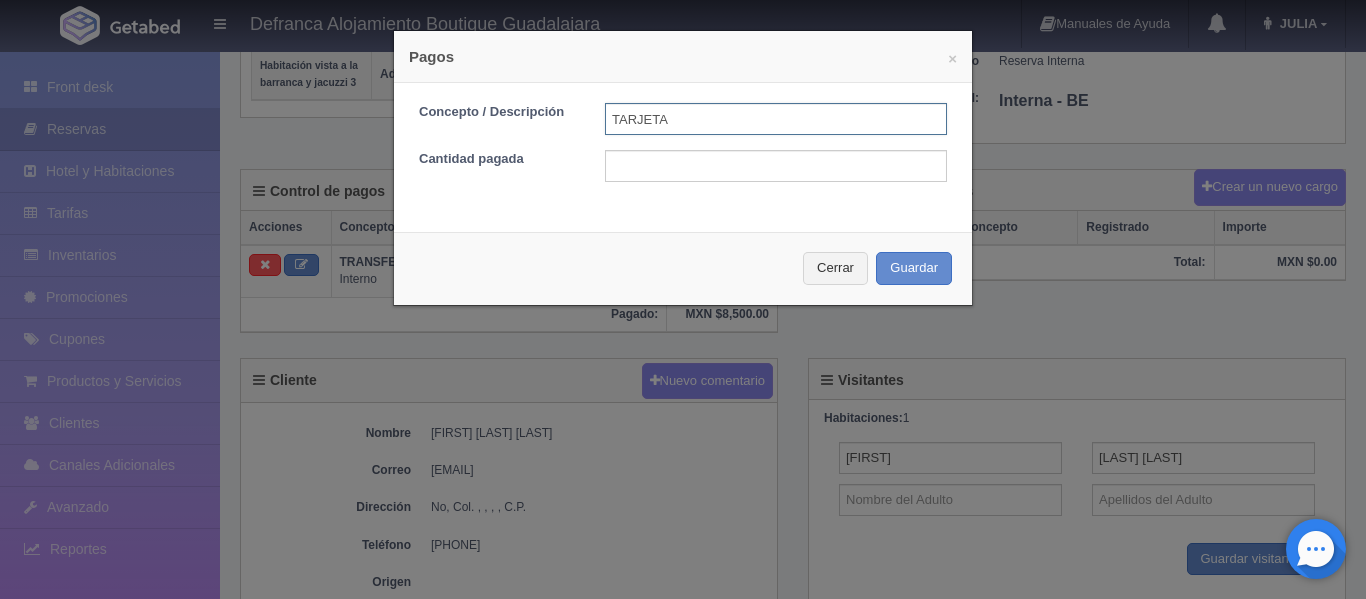 type on "TARJETA DE CREDITO" 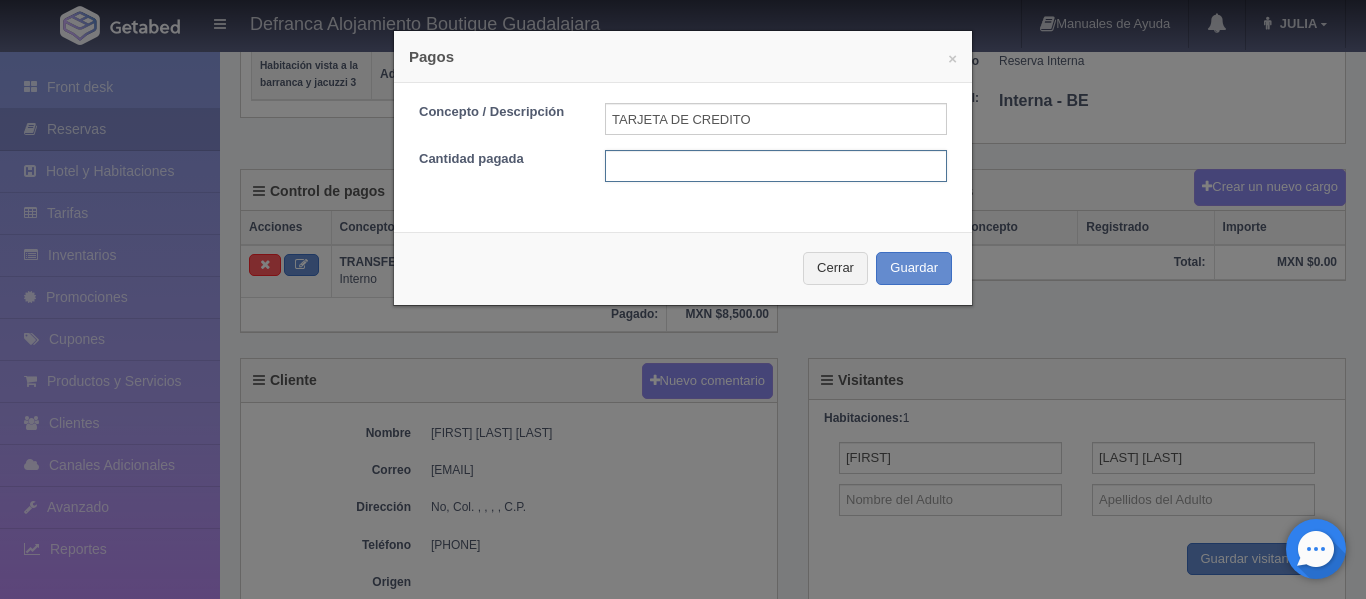 click at bounding box center [776, 166] 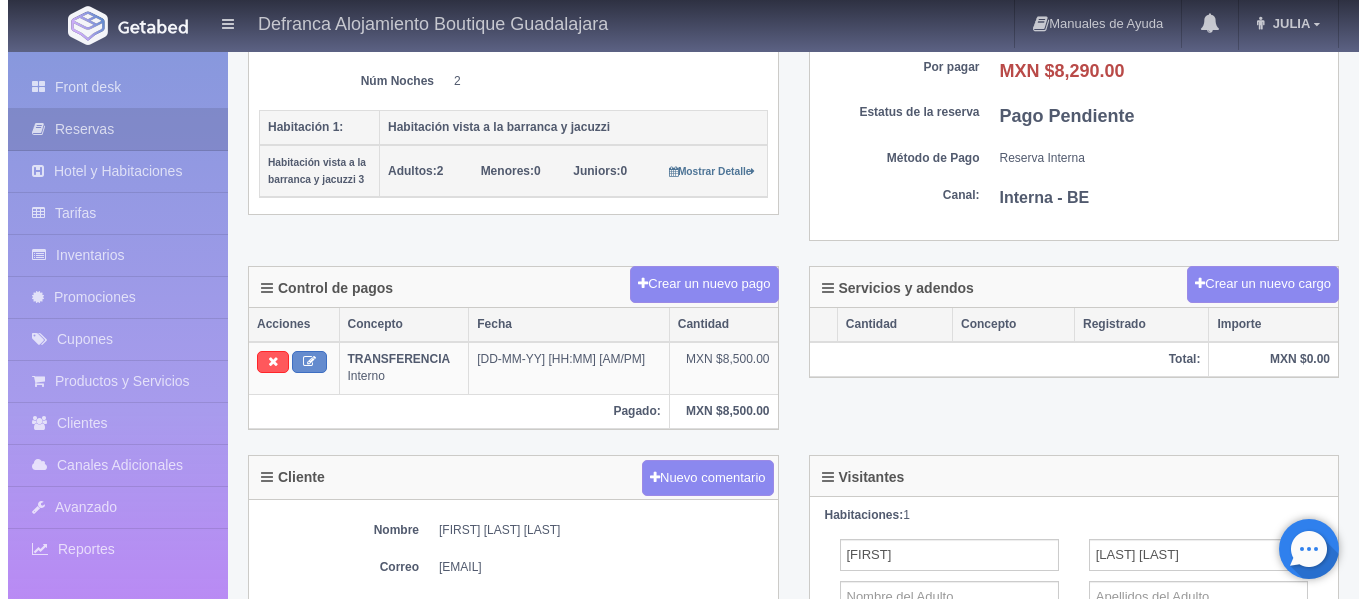 scroll, scrollTop: 300, scrollLeft: 0, axis: vertical 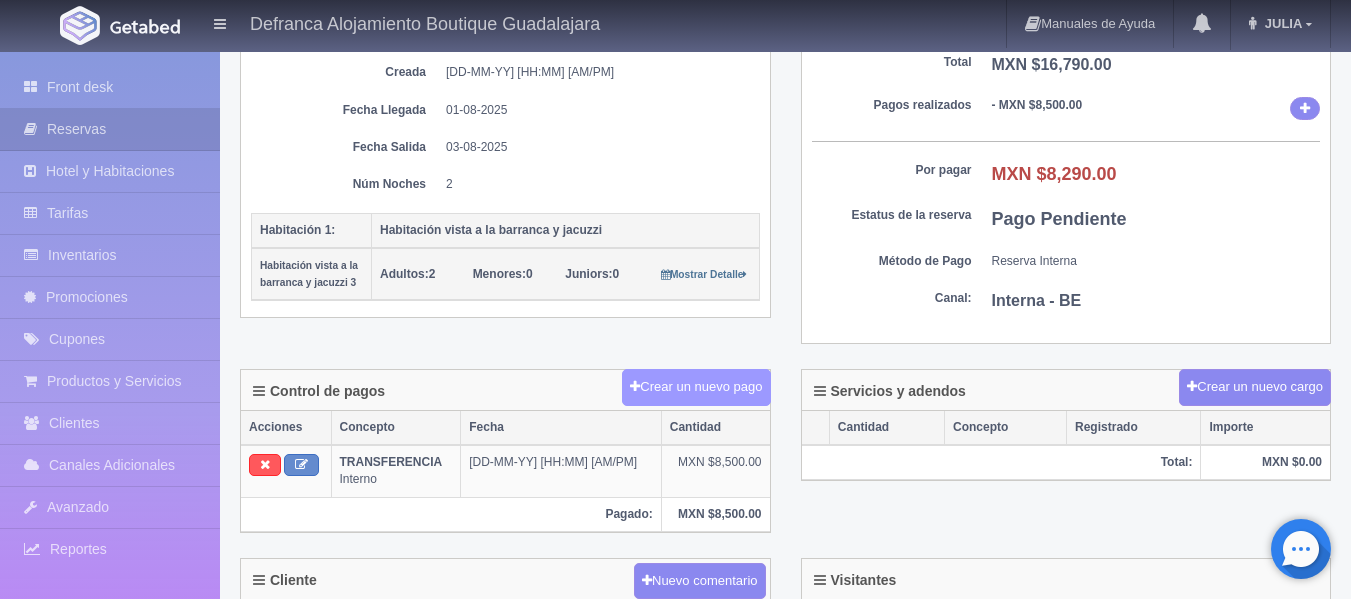 click on "Crear un nuevo pago" at bounding box center (696, 387) 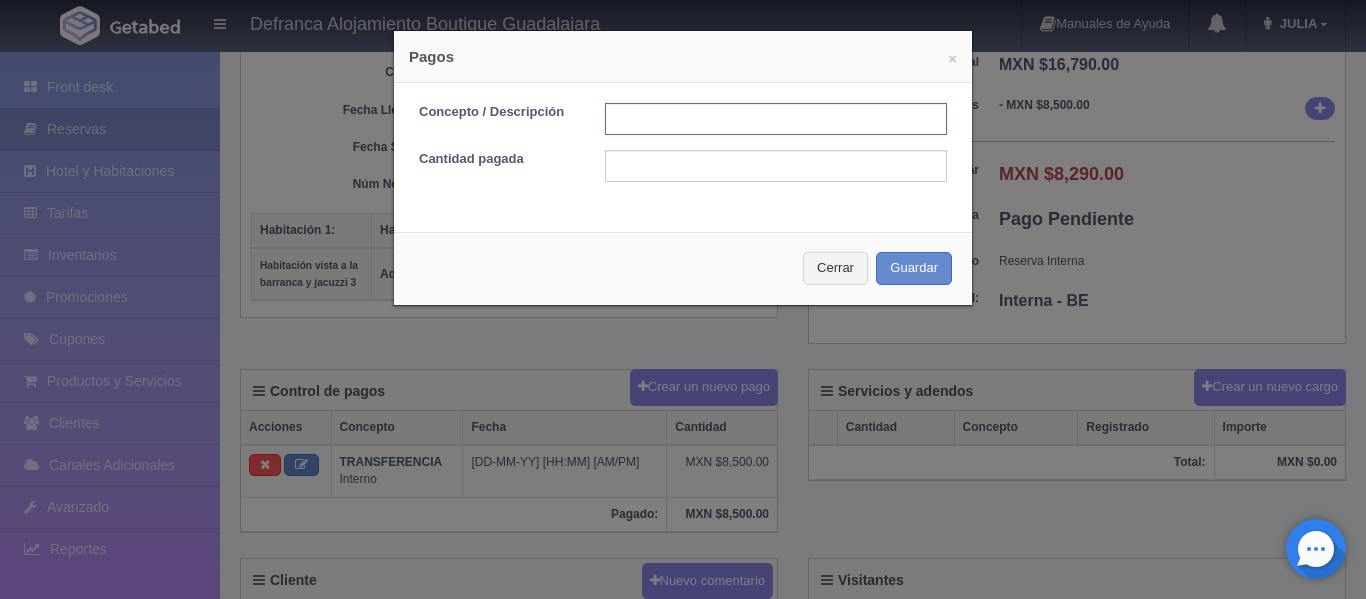 click at bounding box center [776, 119] 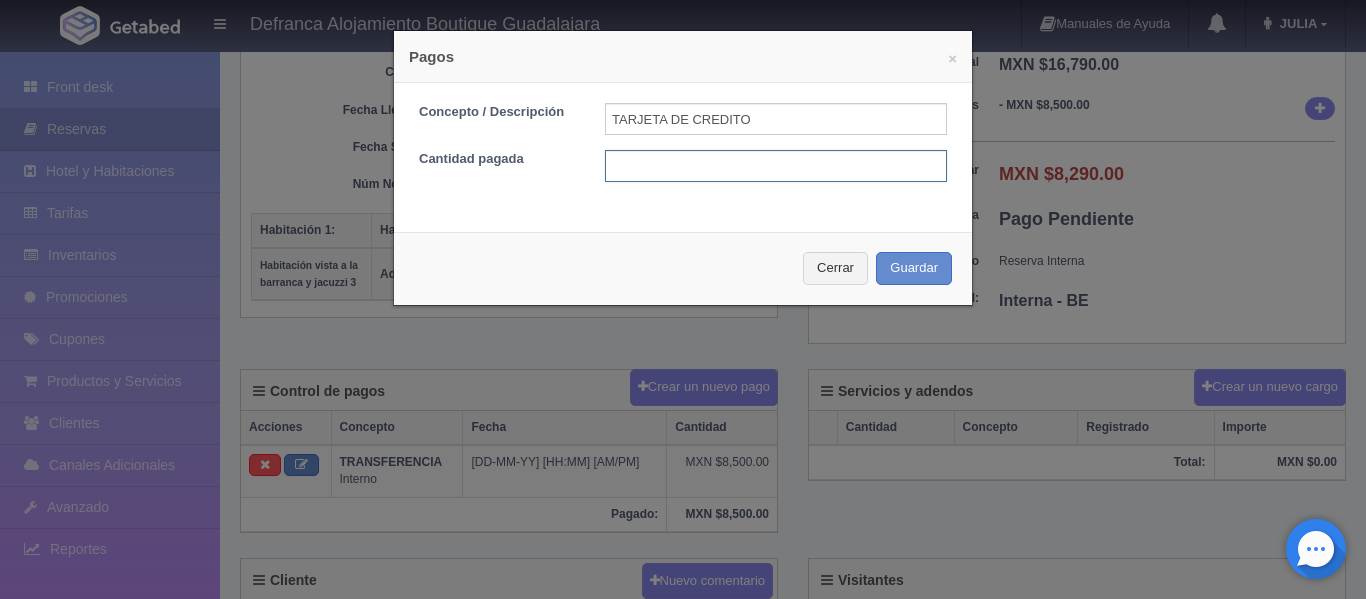 click at bounding box center (776, 166) 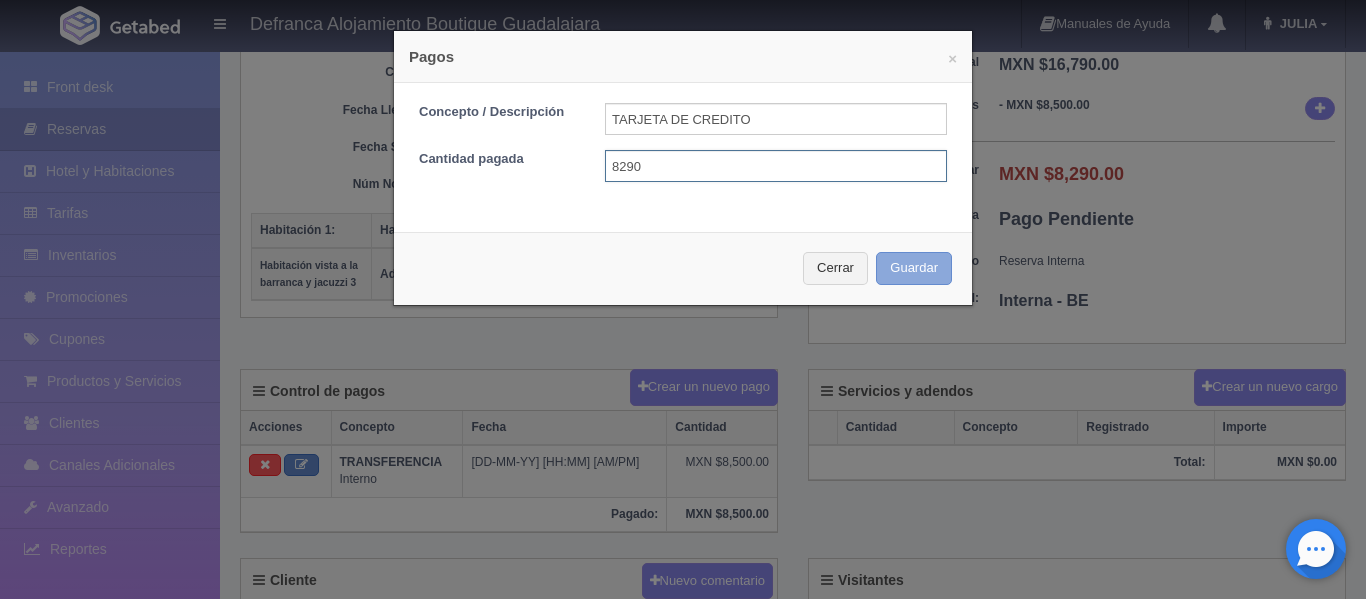 type on "8290" 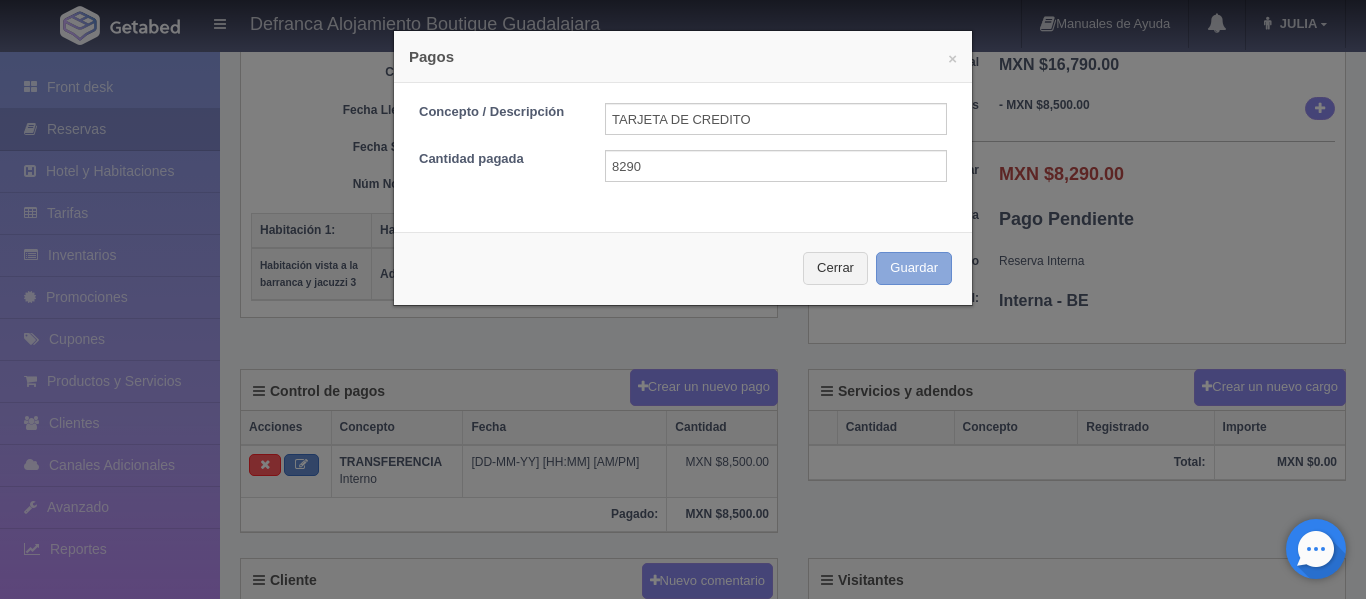 click on "Guardar" at bounding box center [914, 268] 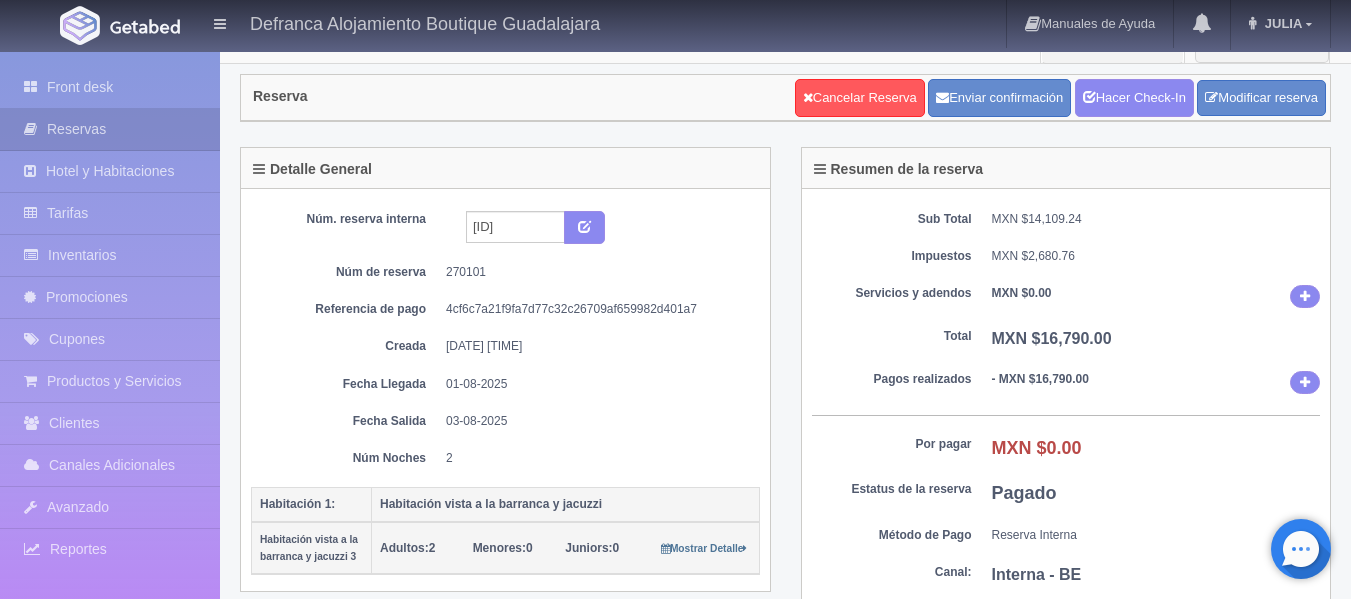scroll, scrollTop: 0, scrollLeft: 0, axis: both 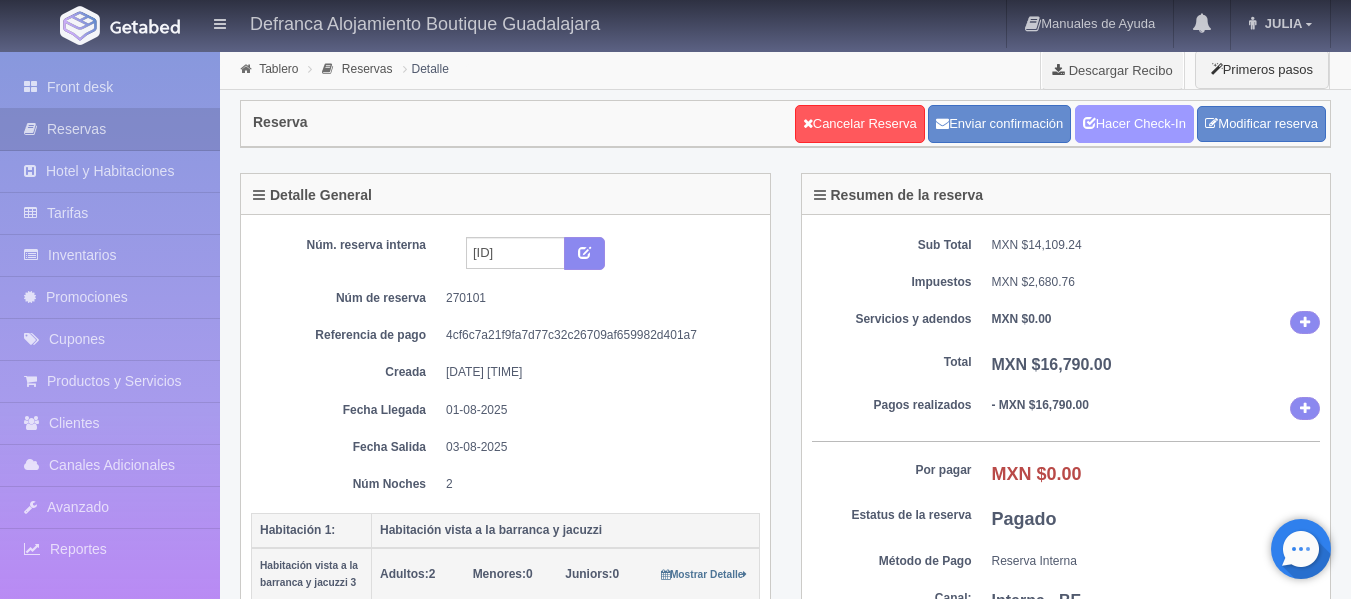 click on "Hacer Check-In" at bounding box center (1134, 124) 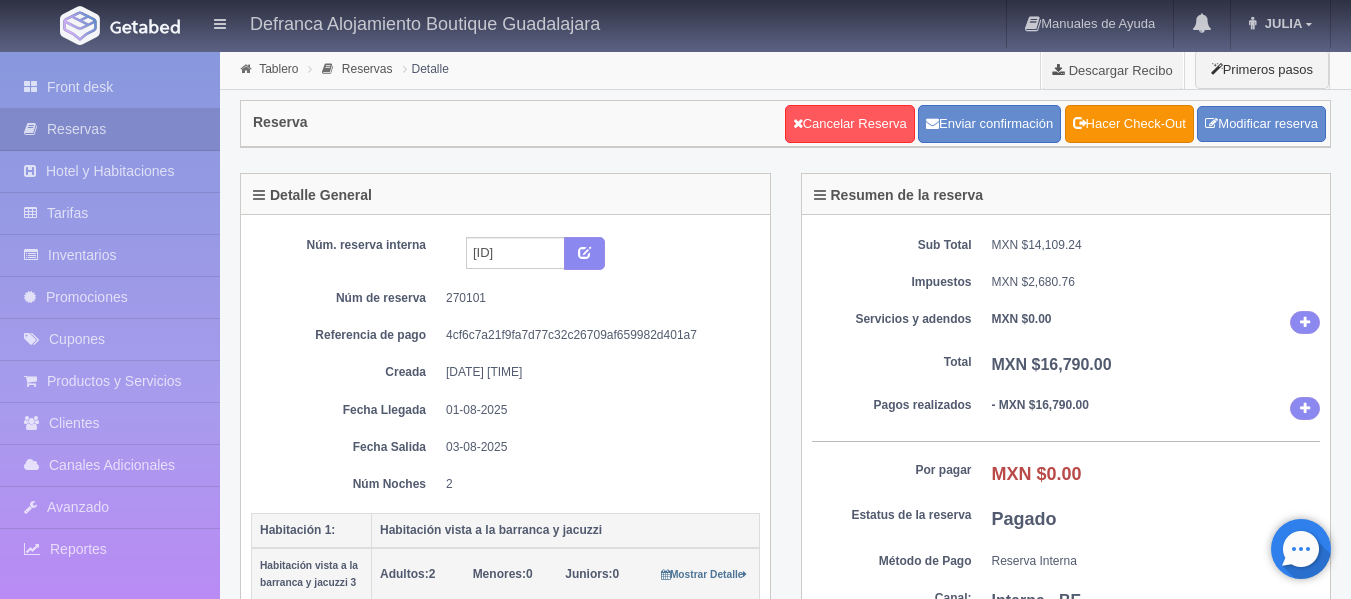 scroll, scrollTop: 0, scrollLeft: 0, axis: both 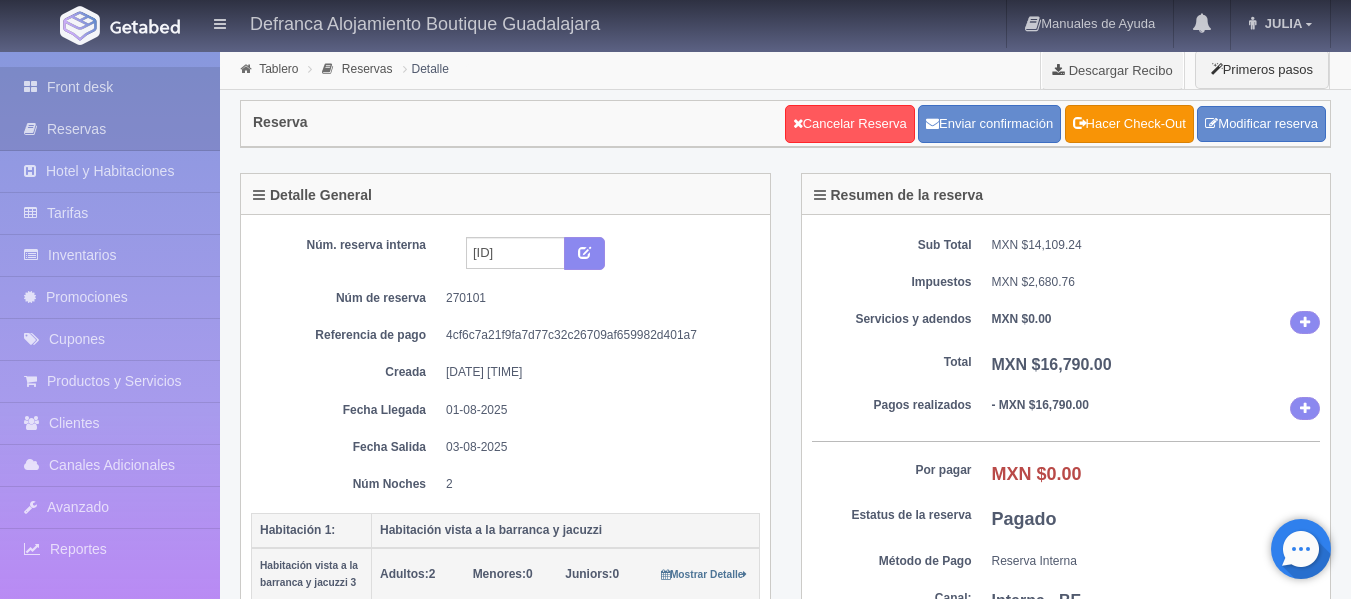 click on "Front desk" at bounding box center [110, 87] 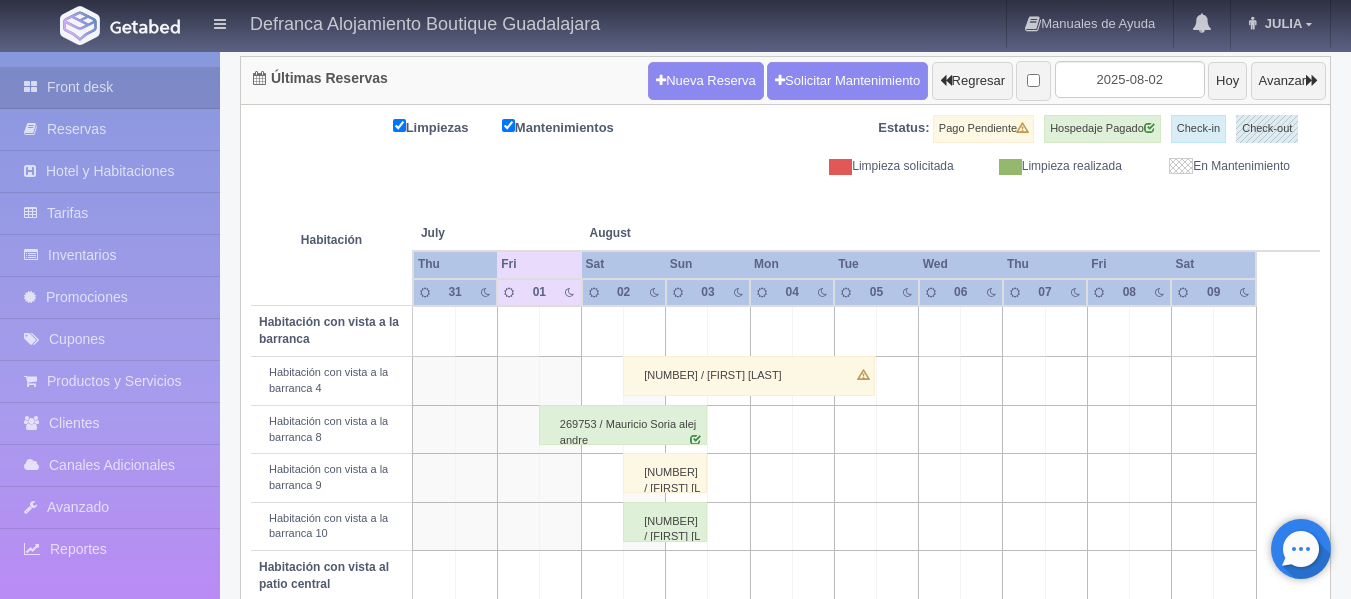 scroll, scrollTop: 300, scrollLeft: 0, axis: vertical 